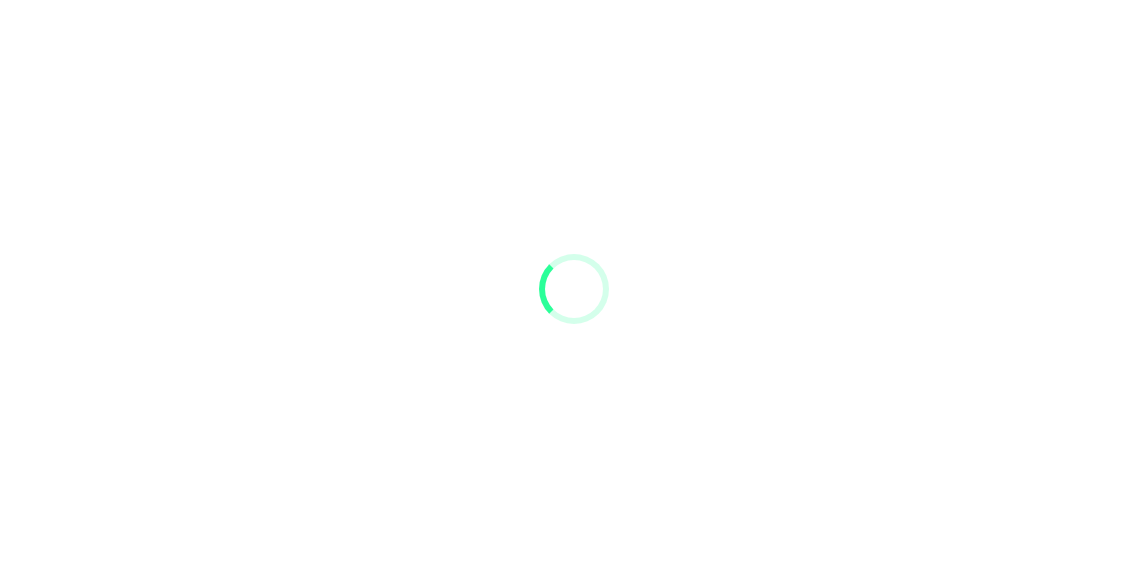 scroll, scrollTop: 0, scrollLeft: 0, axis: both 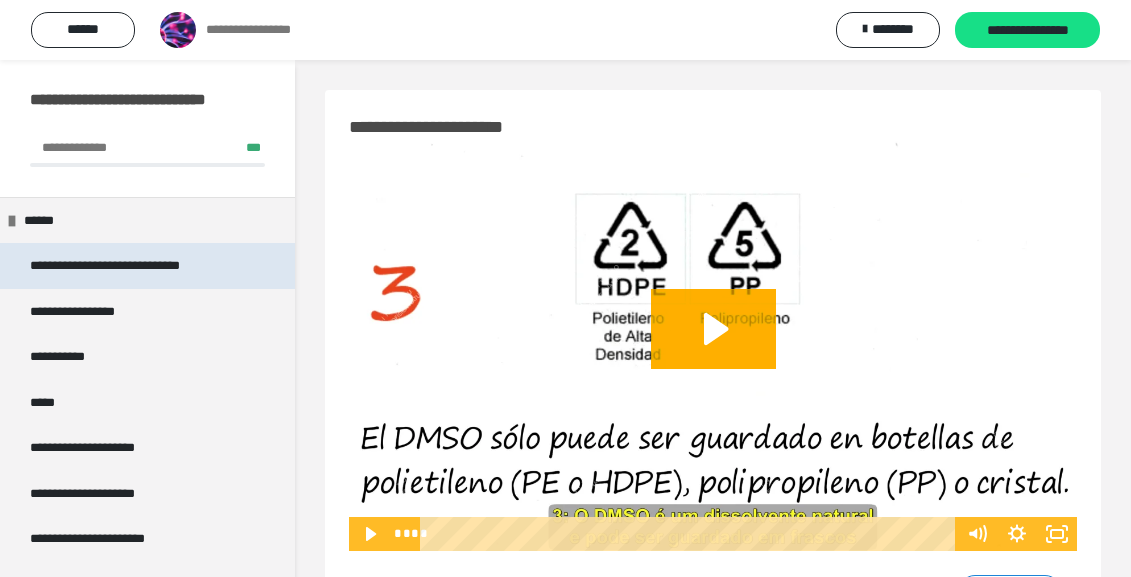 click on "**********" at bounding box center (105, 265) 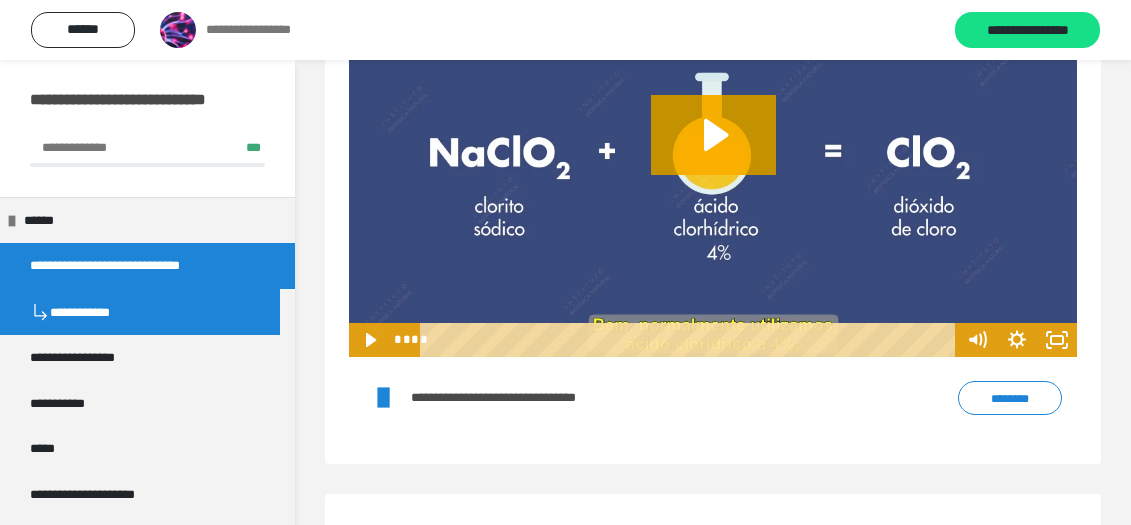 scroll, scrollTop: 100, scrollLeft: 0, axis: vertical 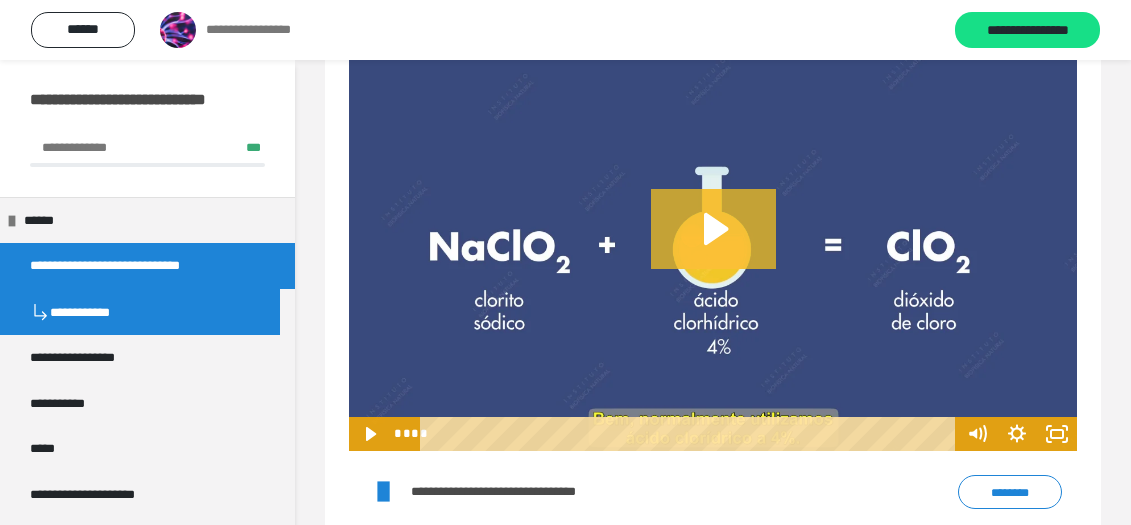 click 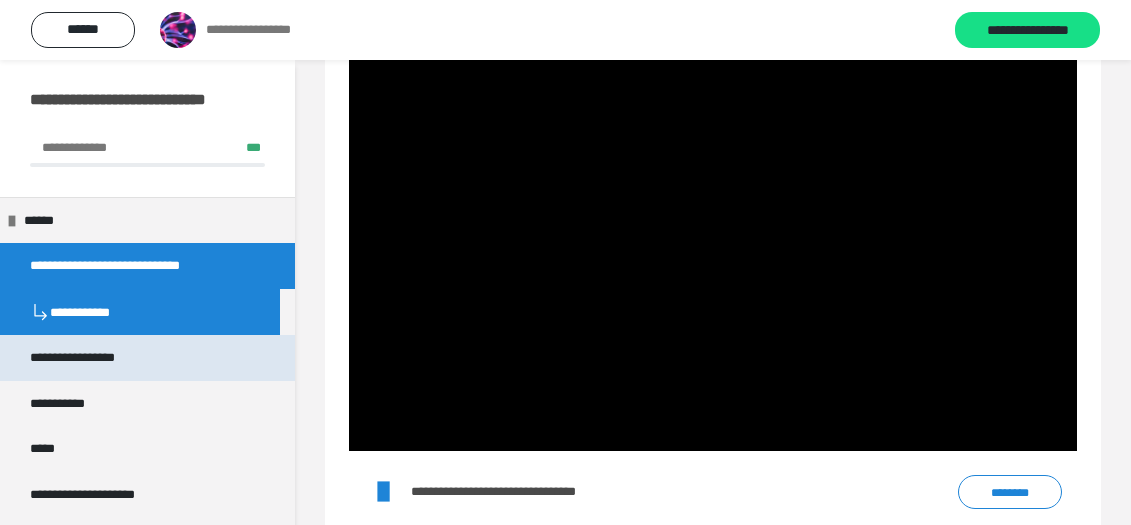 click on "**********" at bounding box center (72, 357) 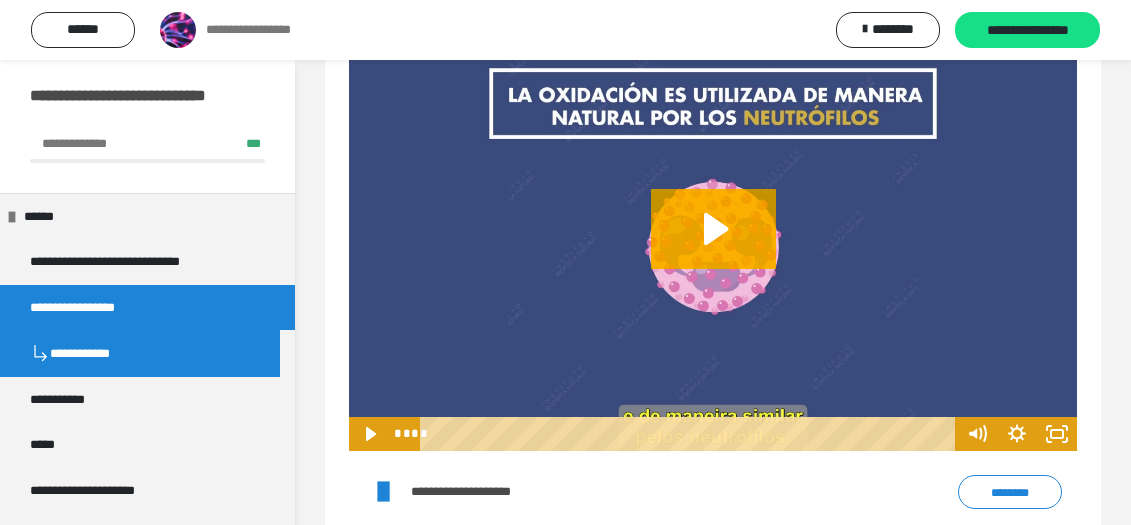 scroll, scrollTop: 0, scrollLeft: 0, axis: both 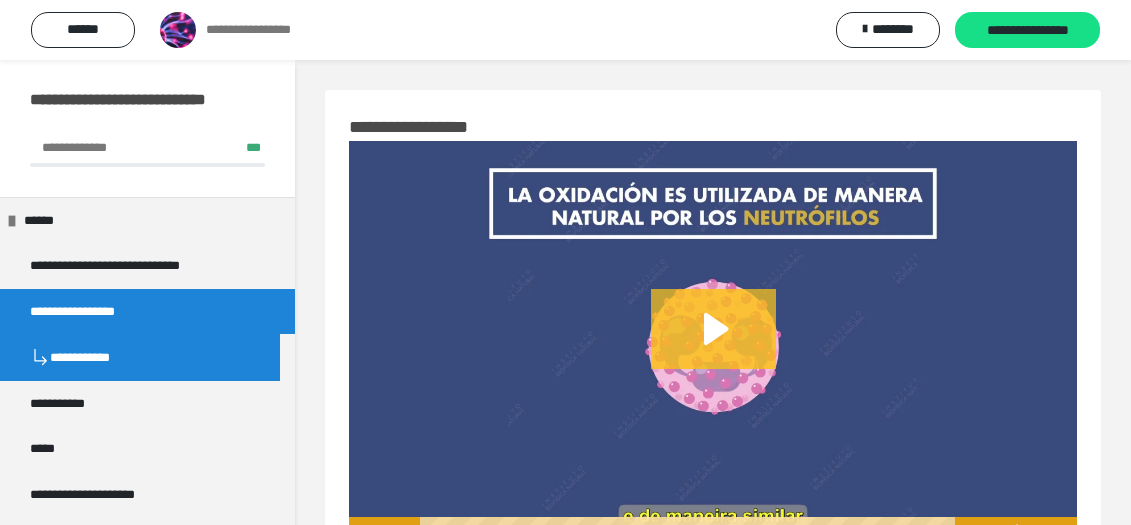click 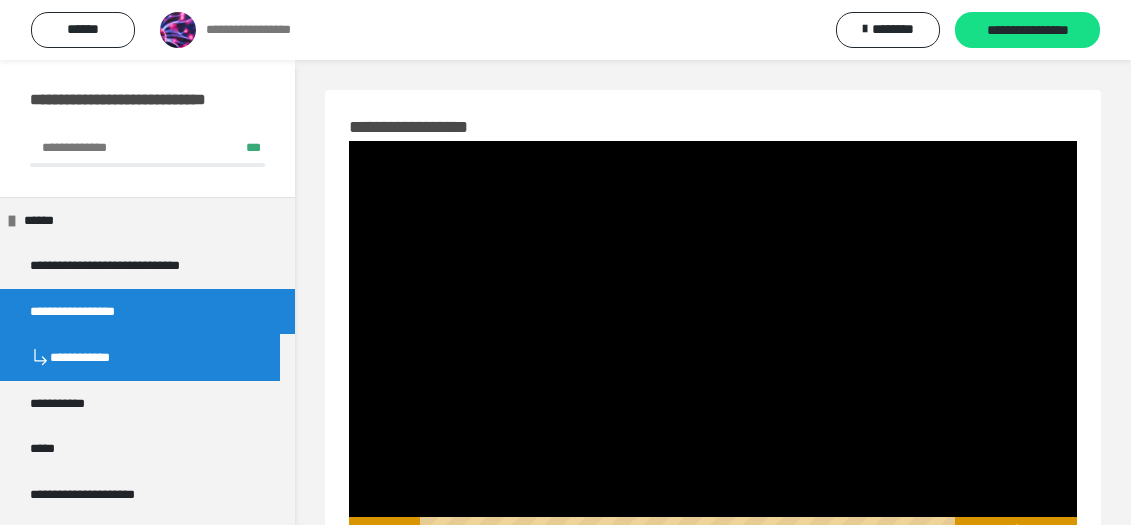 click at bounding box center (713, 346) 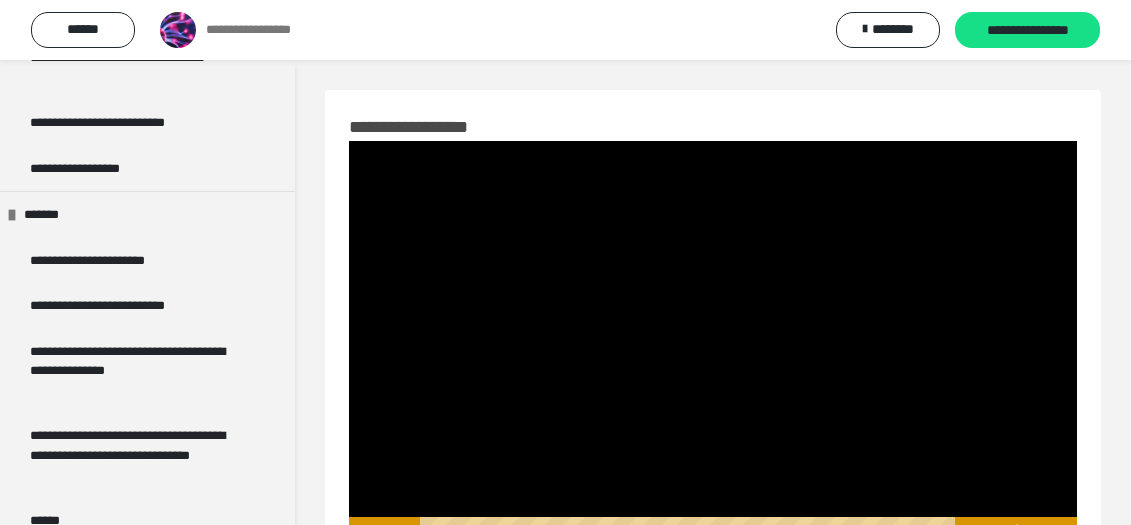 scroll, scrollTop: 3424, scrollLeft: 0, axis: vertical 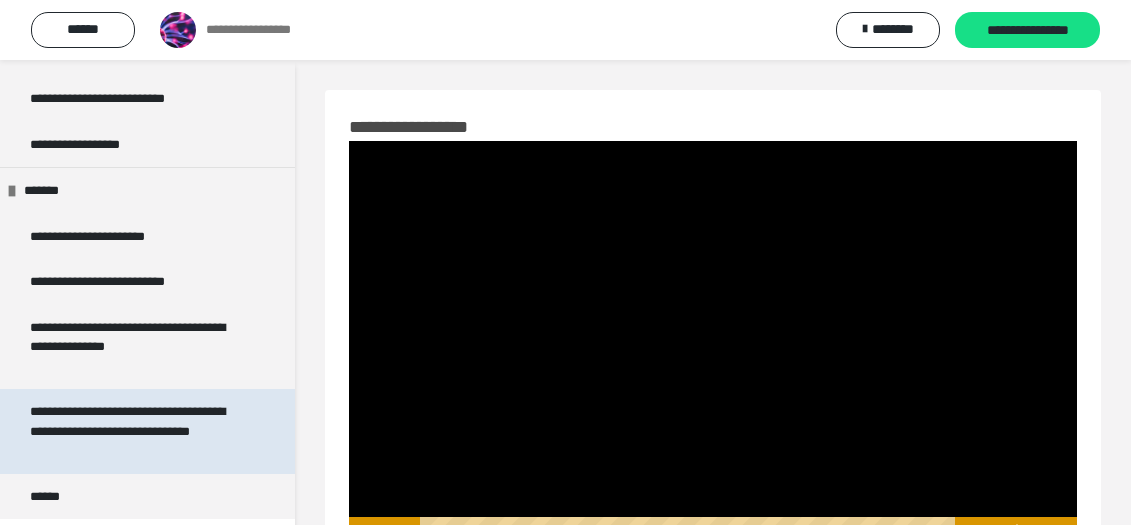 click on "**********" at bounding box center (127, 421) 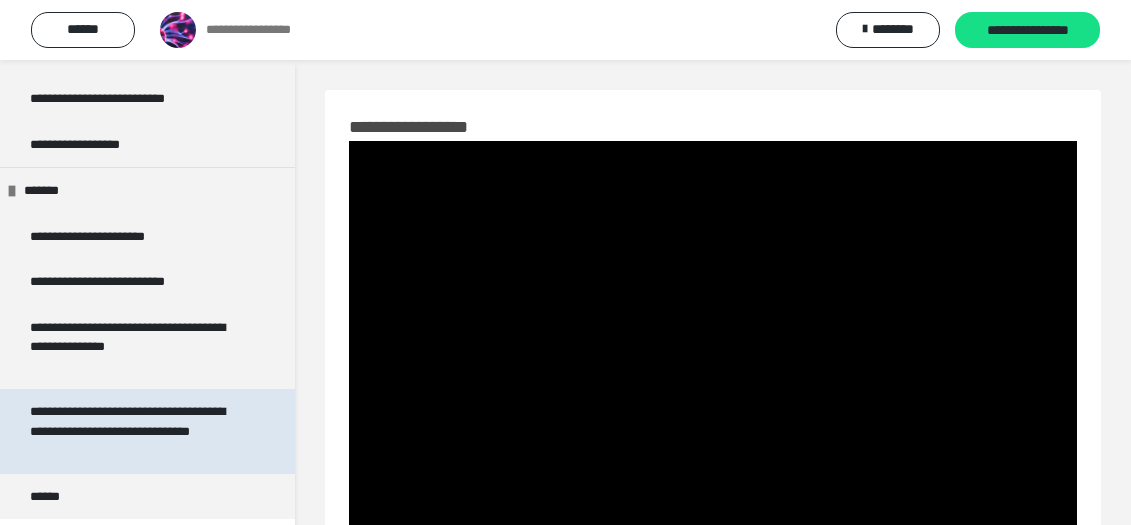 click on "**********" at bounding box center [127, 421] 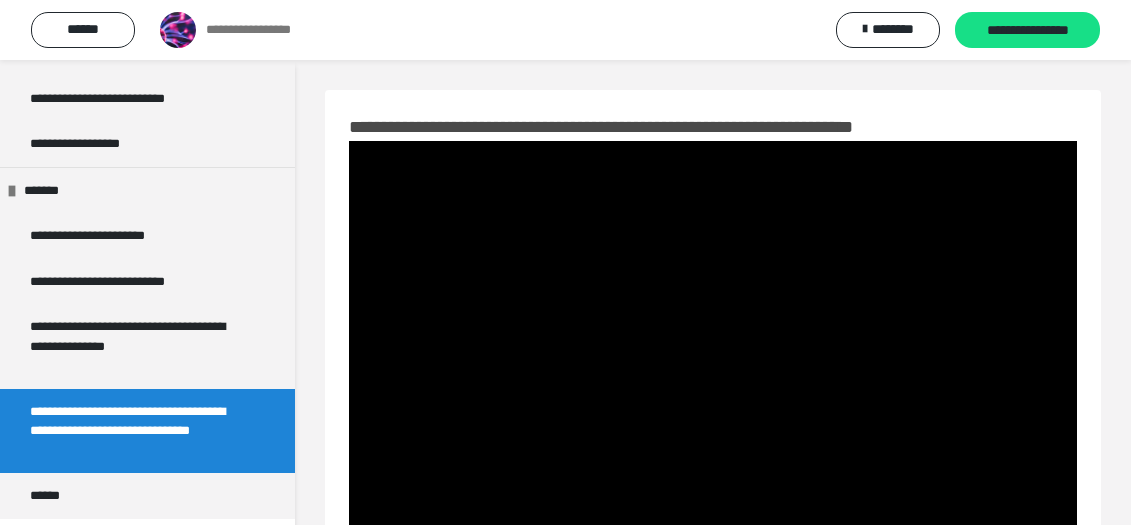 scroll, scrollTop: 3377, scrollLeft: 0, axis: vertical 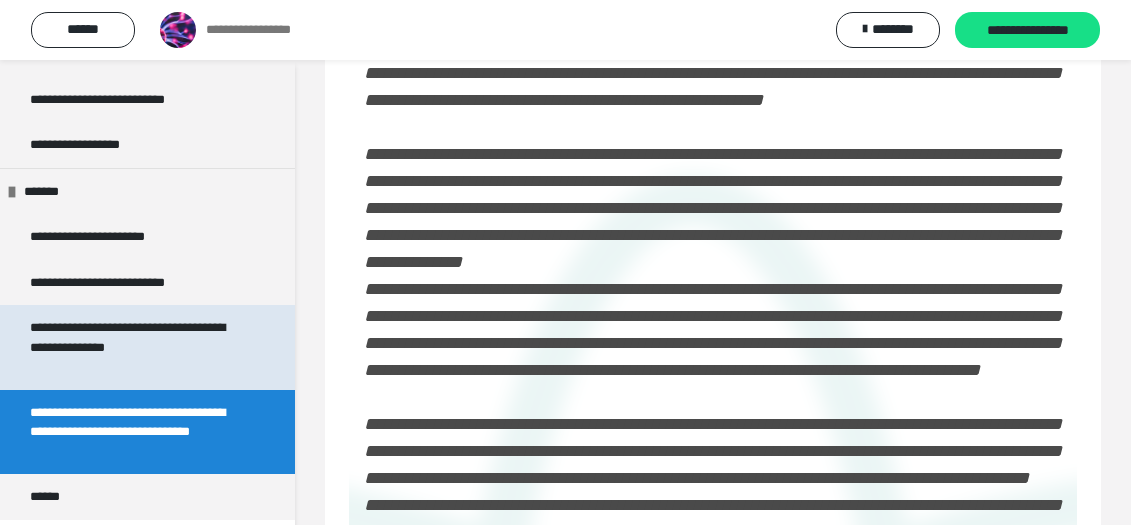 click on "**********" at bounding box center (127, 337) 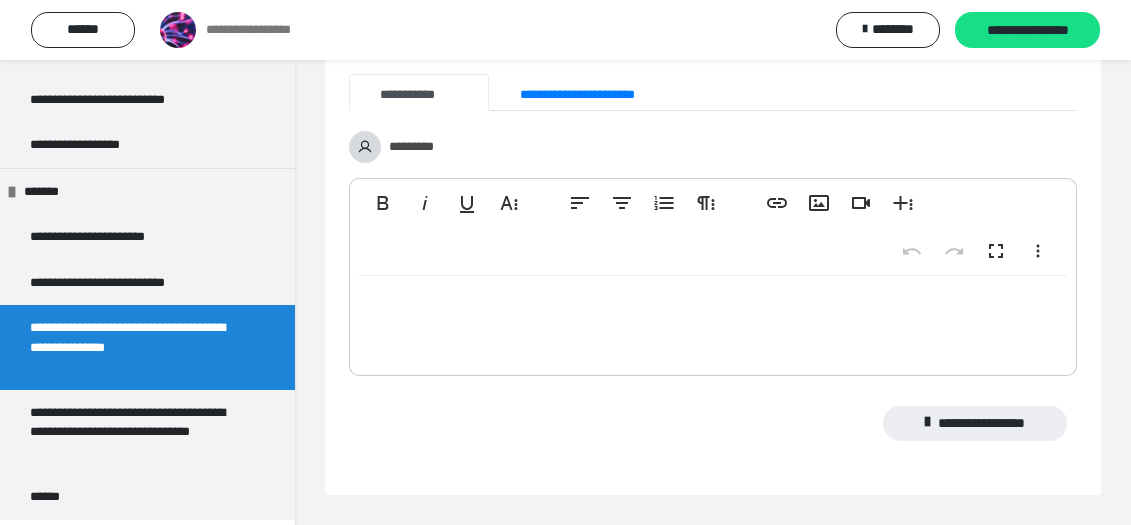 click on "**********" at bounding box center [127, 337] 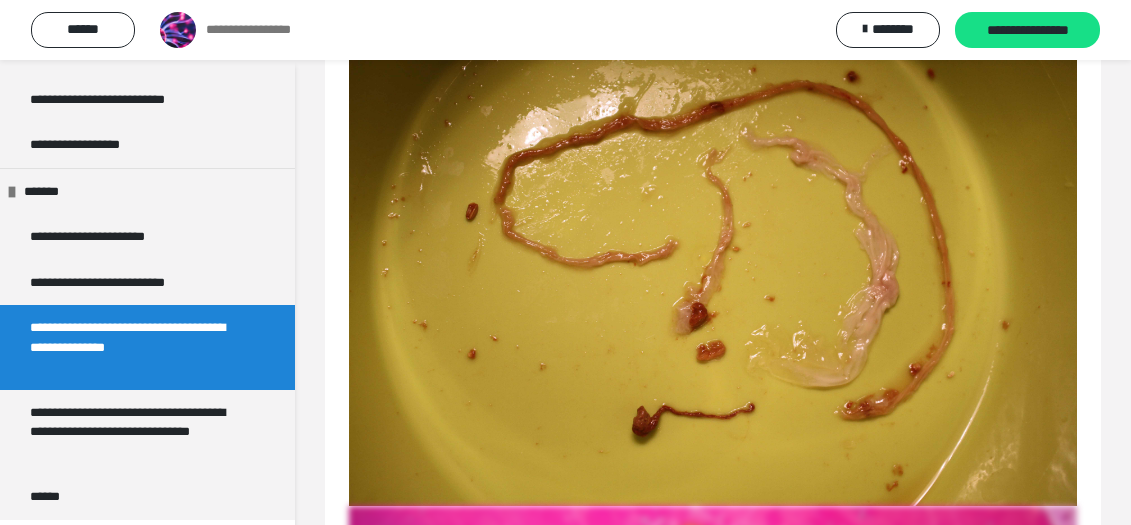 scroll, scrollTop: 800, scrollLeft: 0, axis: vertical 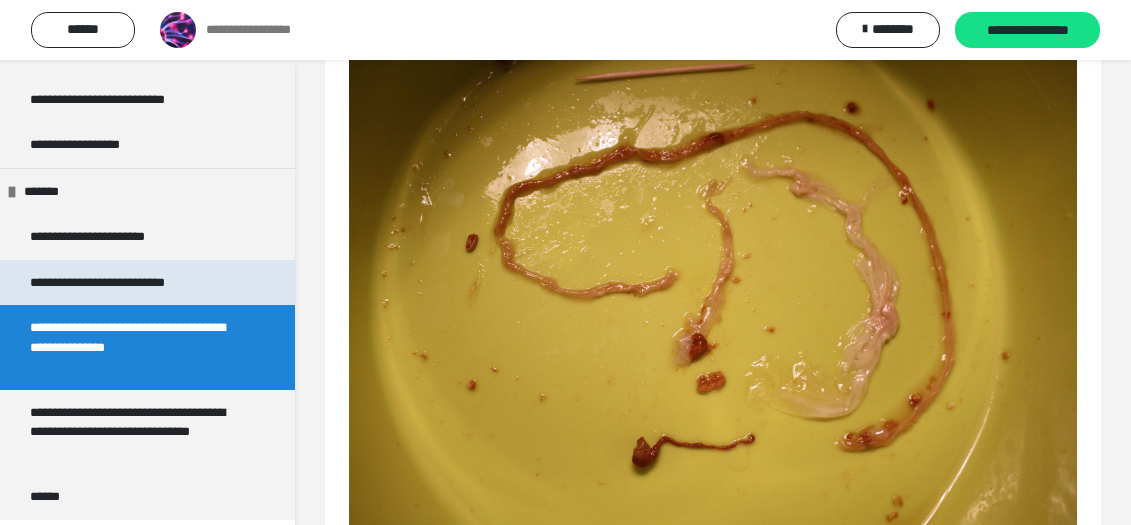 click on "**********" at bounding box center (97, 282) 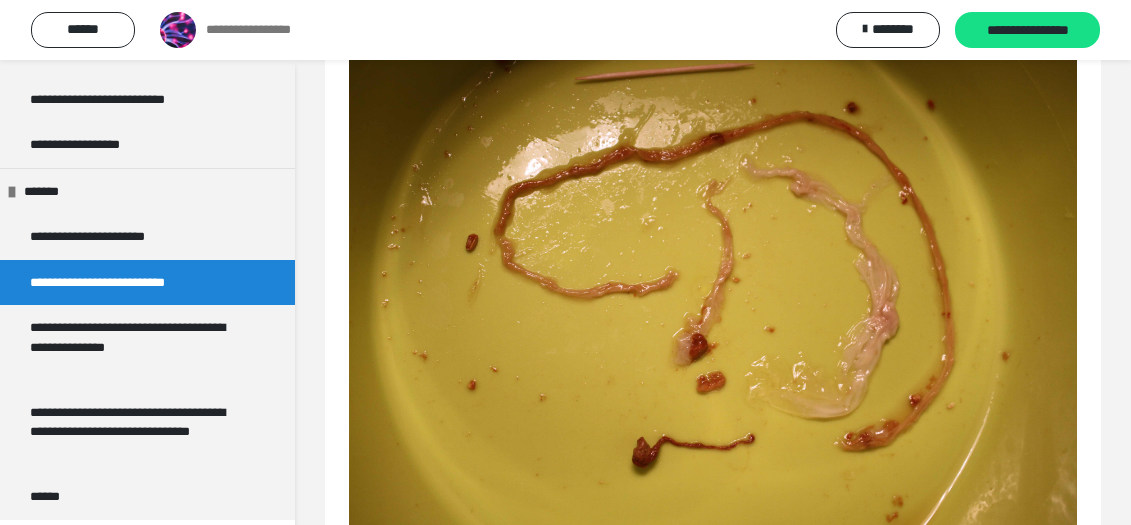 click on "**********" at bounding box center [97, 282] 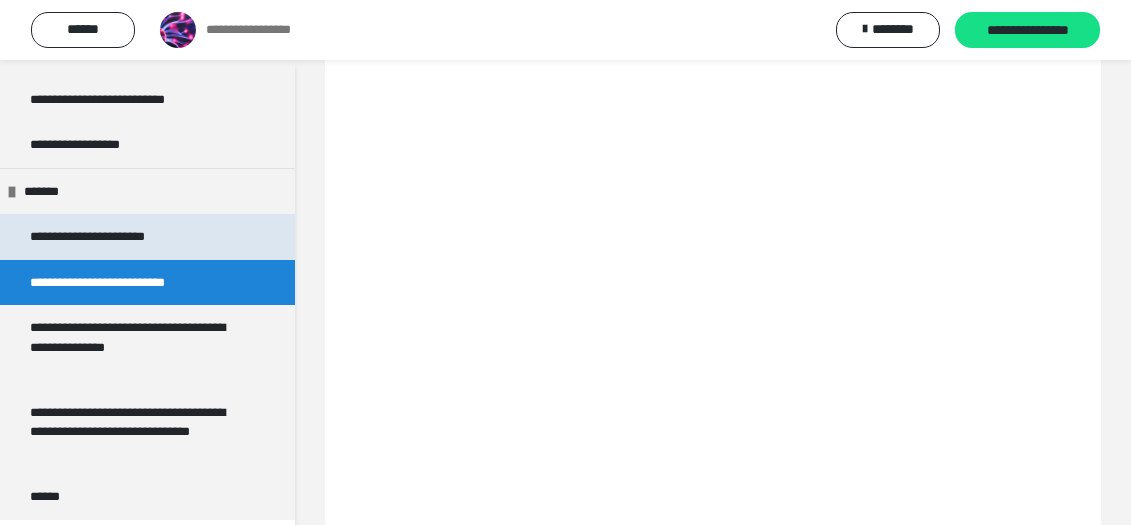 scroll, scrollTop: 6334, scrollLeft: 0, axis: vertical 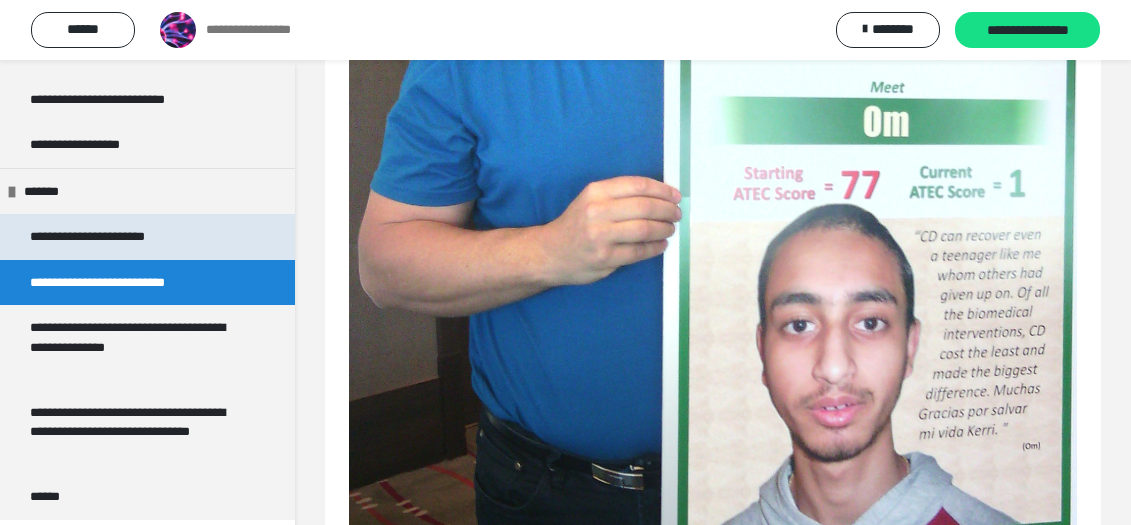 click on "**********" at bounding box center (87, 236) 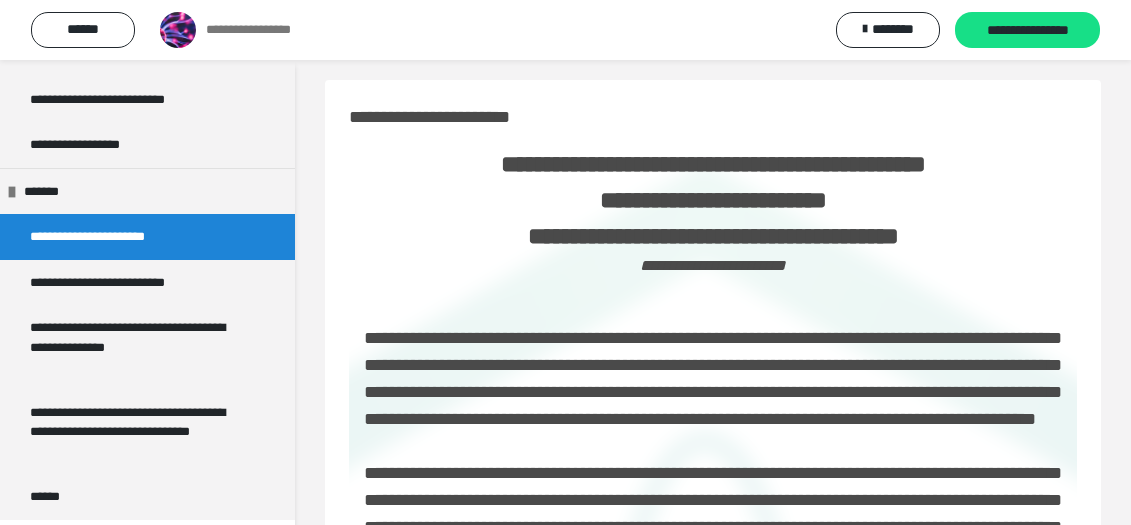 scroll, scrollTop: 0, scrollLeft: 0, axis: both 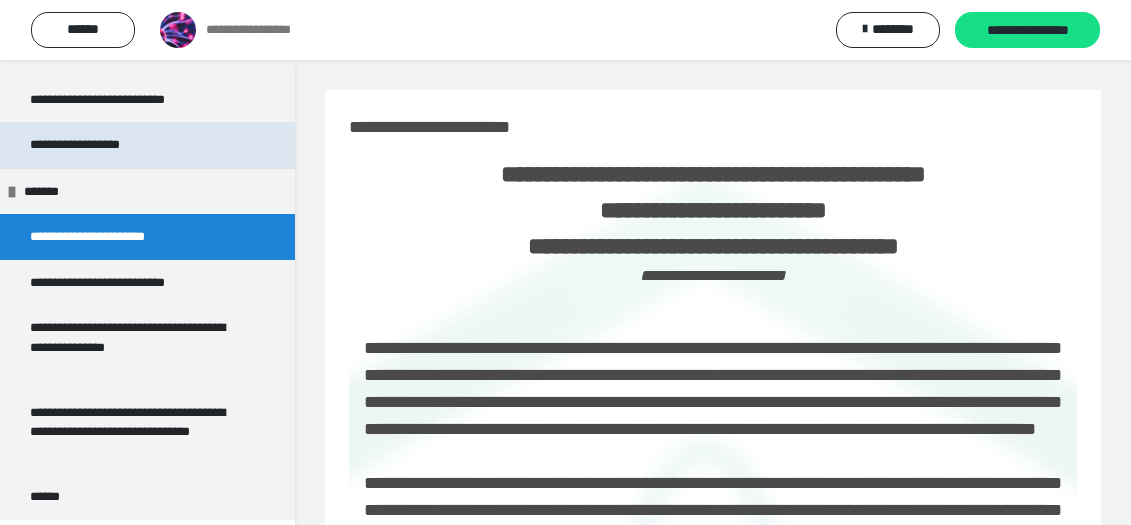 click on "**********" at bounding box center [92, 145] 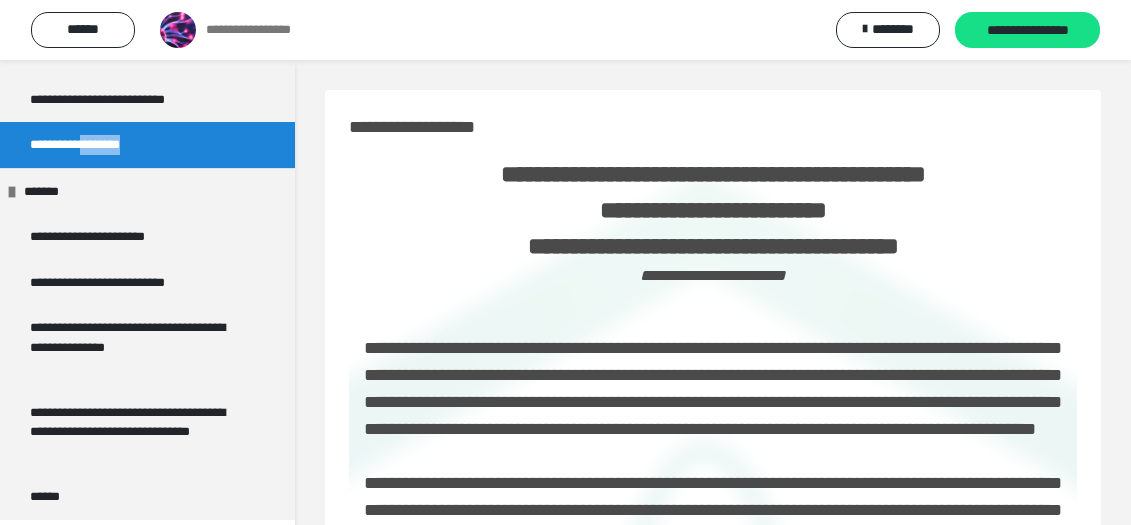 click on "**********" at bounding box center [92, 145] 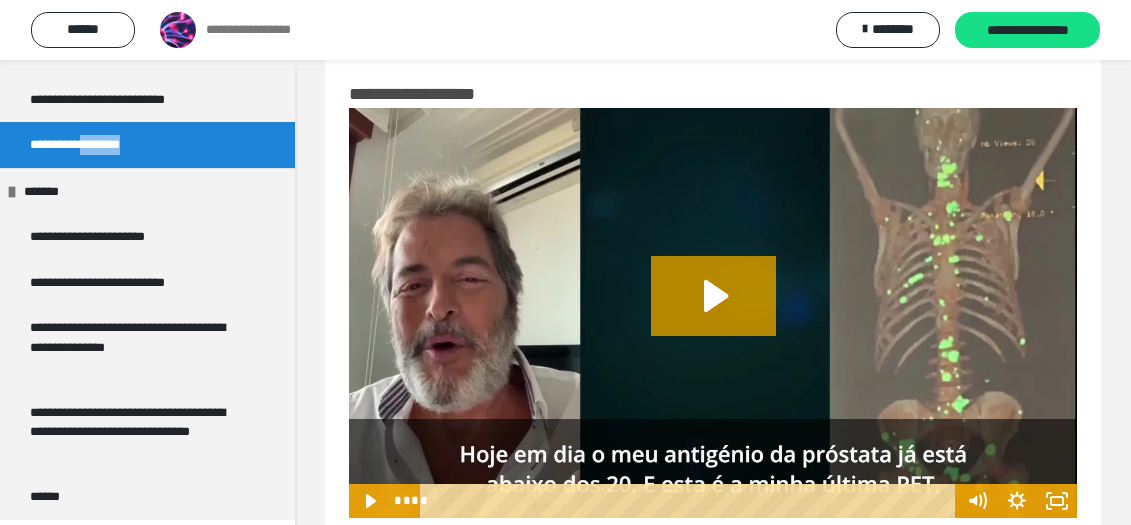 scroll, scrollTop: 0, scrollLeft: 0, axis: both 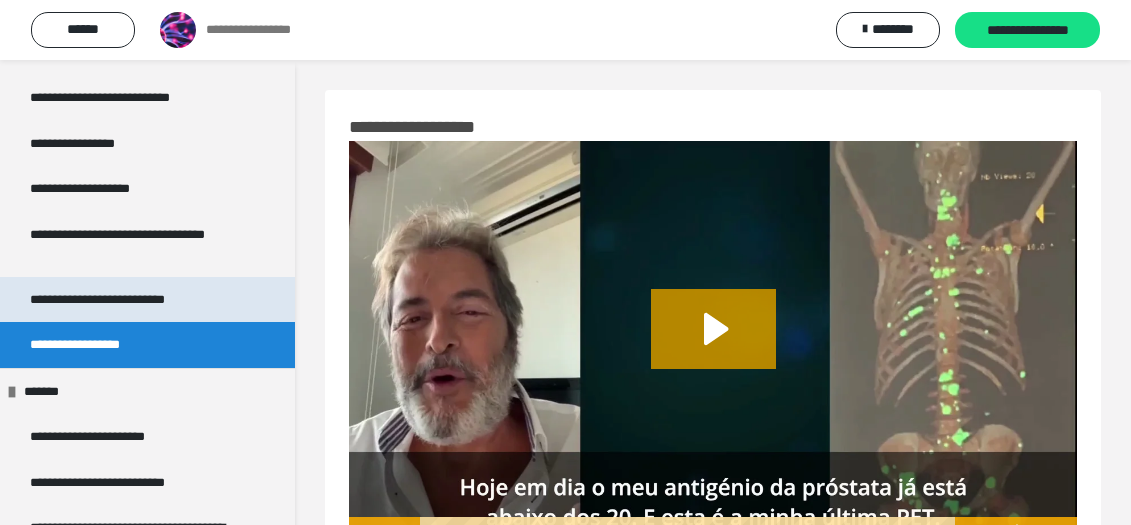 click on "**********" at bounding box center [97, 299] 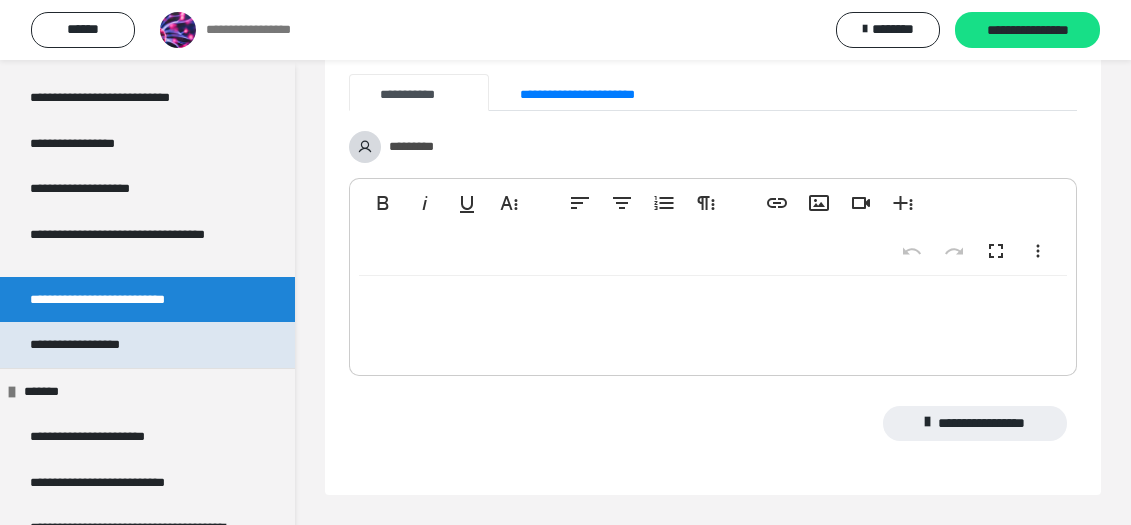 scroll, scrollTop: 1830, scrollLeft: 0, axis: vertical 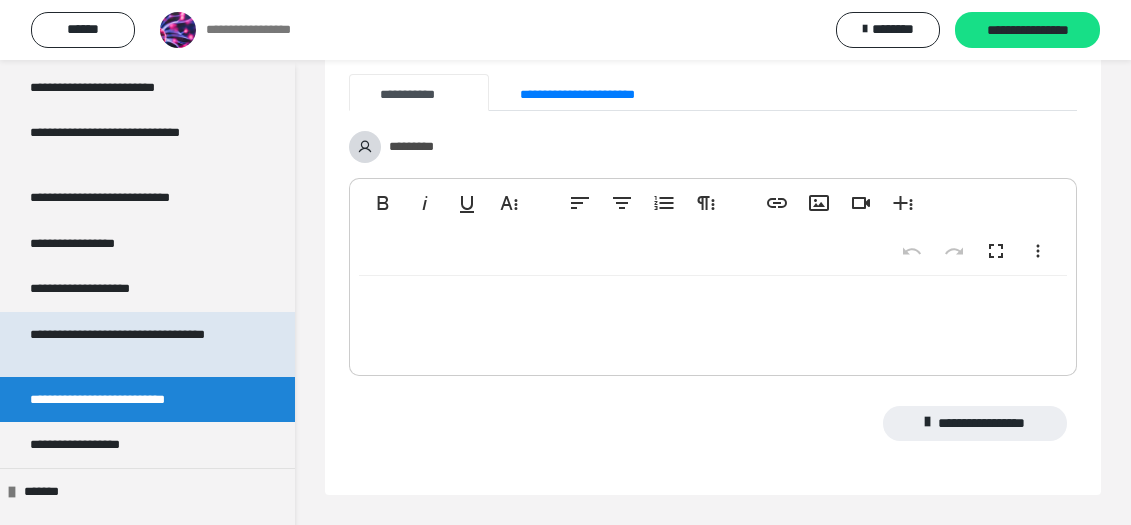 click on "**********" at bounding box center [117, 334] 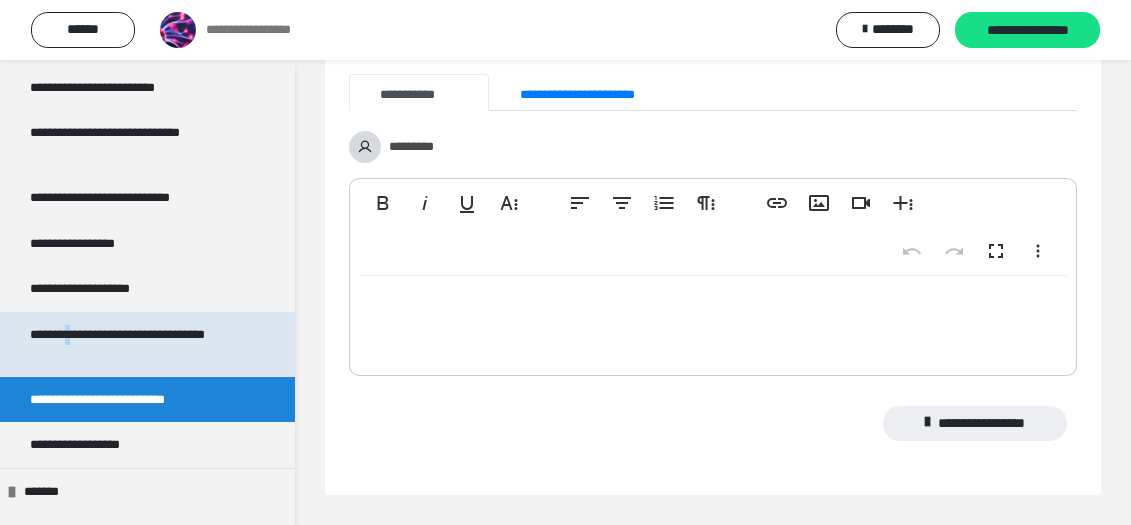 click on "**********" at bounding box center (117, 334) 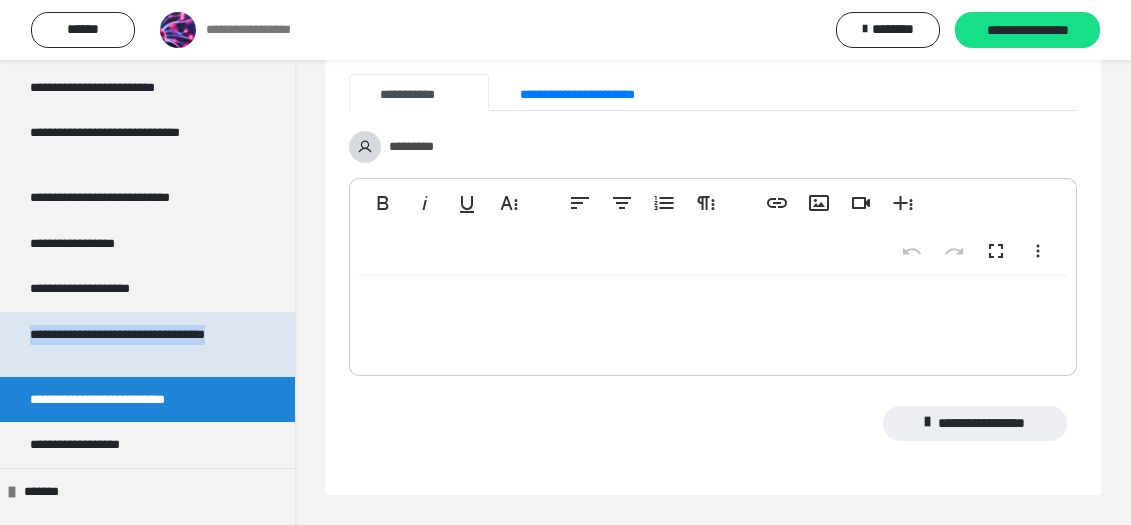 click on "**********" at bounding box center [117, 334] 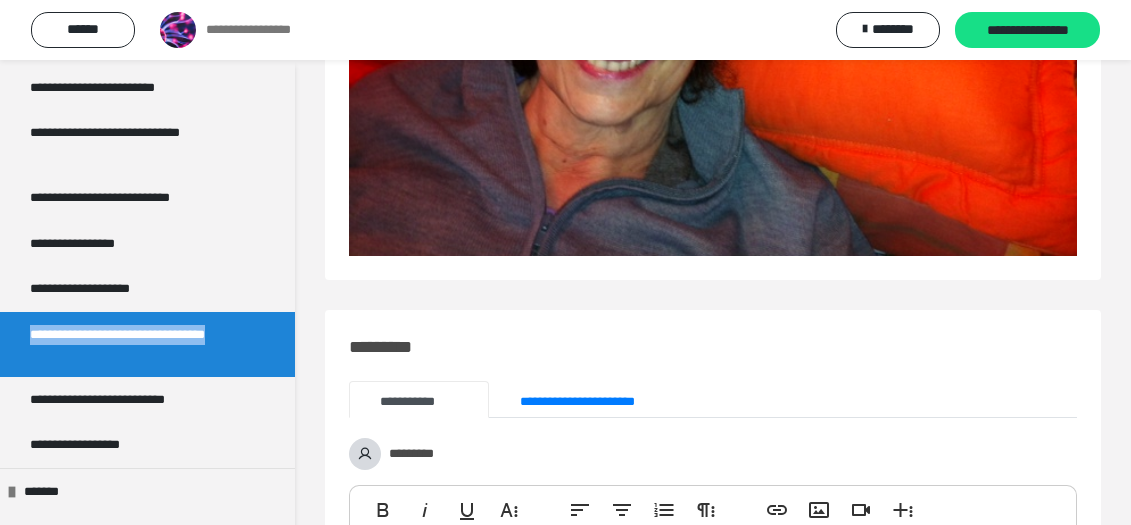 scroll, scrollTop: 4762, scrollLeft: 0, axis: vertical 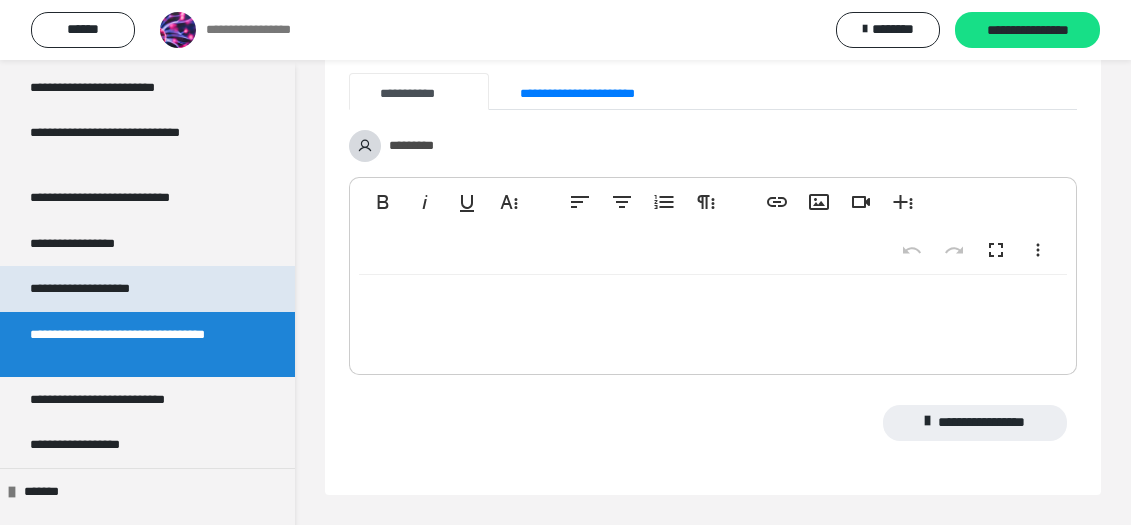 click on "**********" at bounding box center (103, 289) 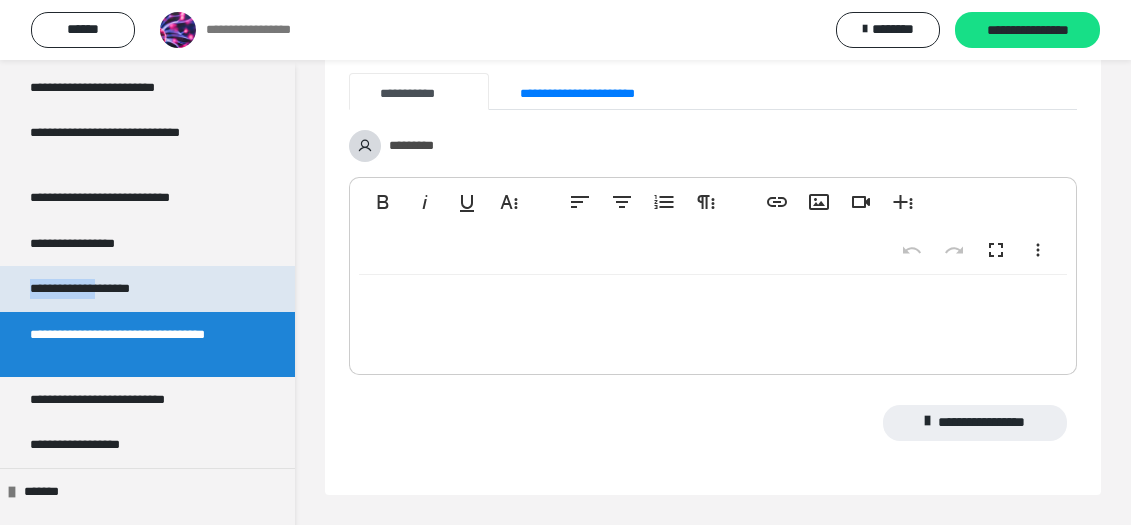 click on "**********" at bounding box center [103, 289] 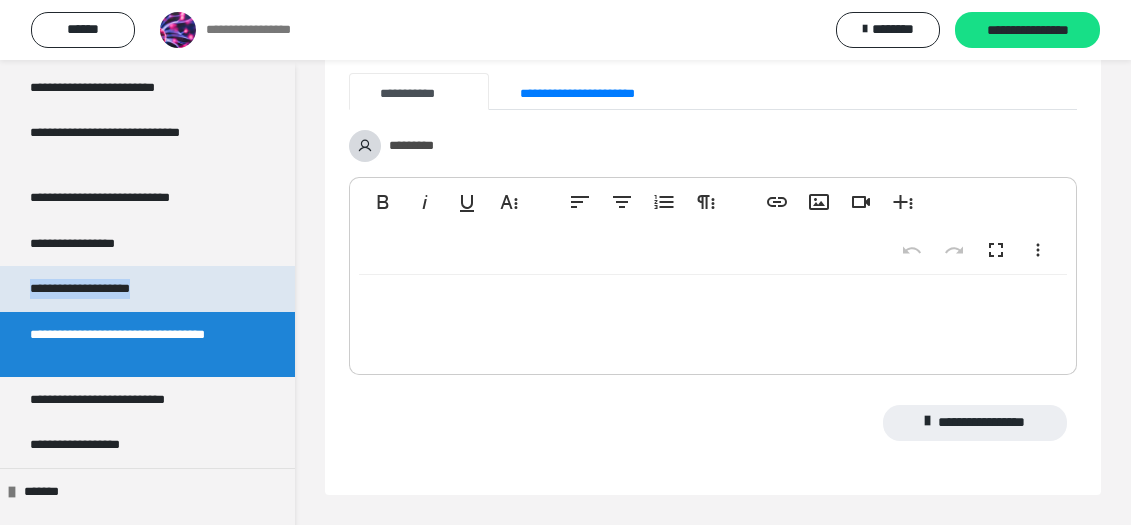 click on "**********" at bounding box center [103, 289] 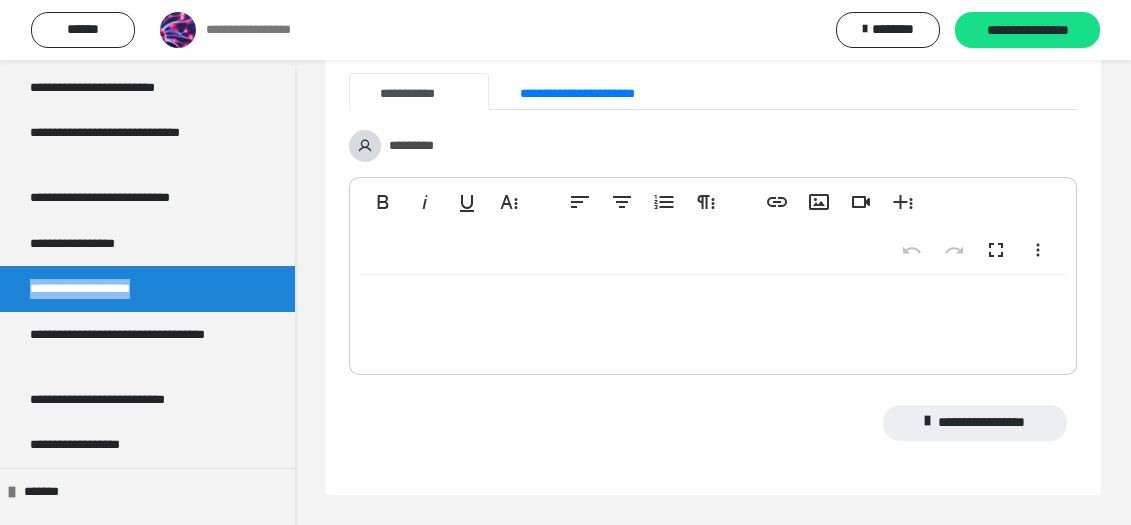 click on "**********" at bounding box center [103, 289] 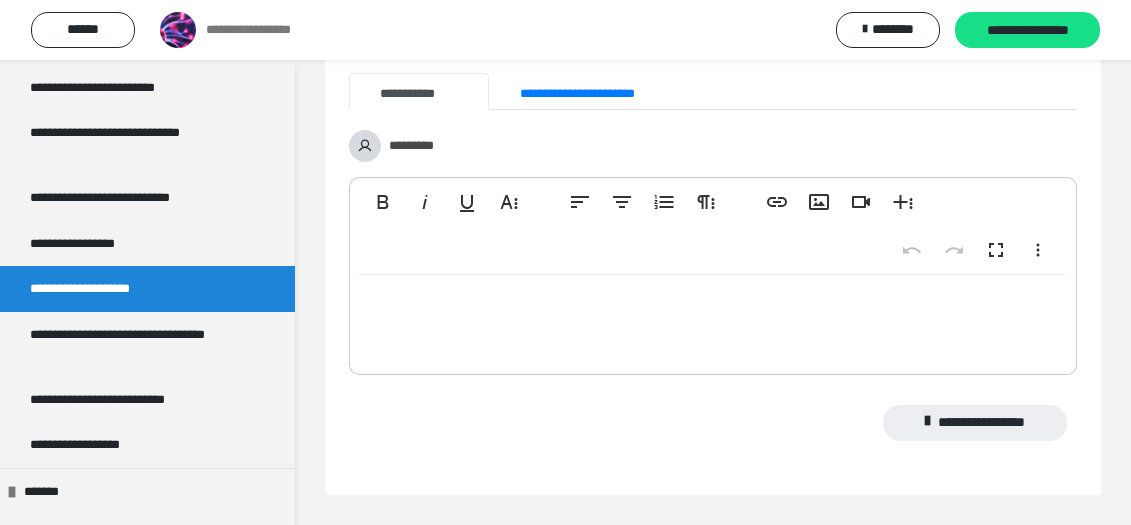 click on "**********" at bounding box center [103, 289] 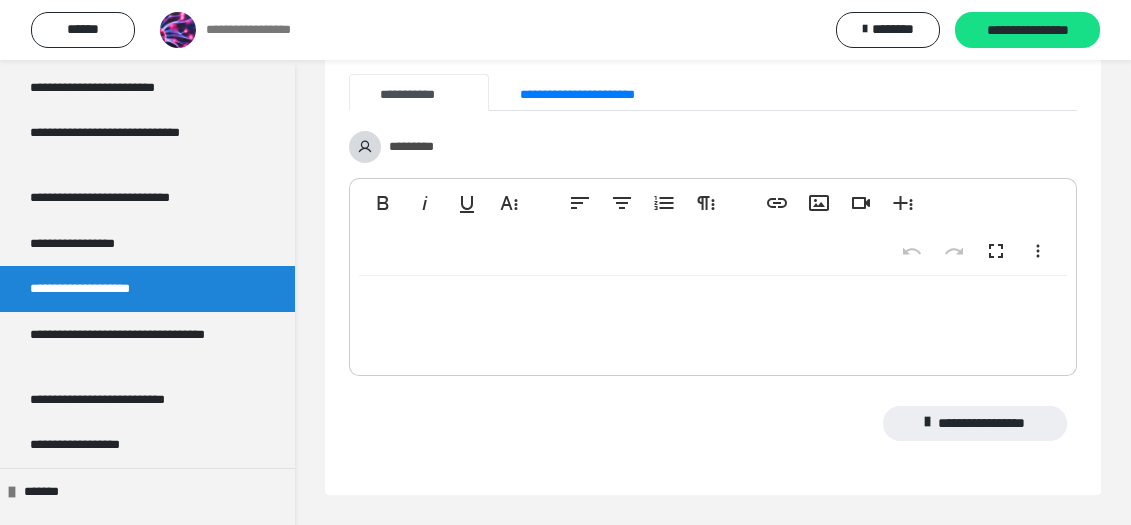 click on "**********" at bounding box center [147, 289] 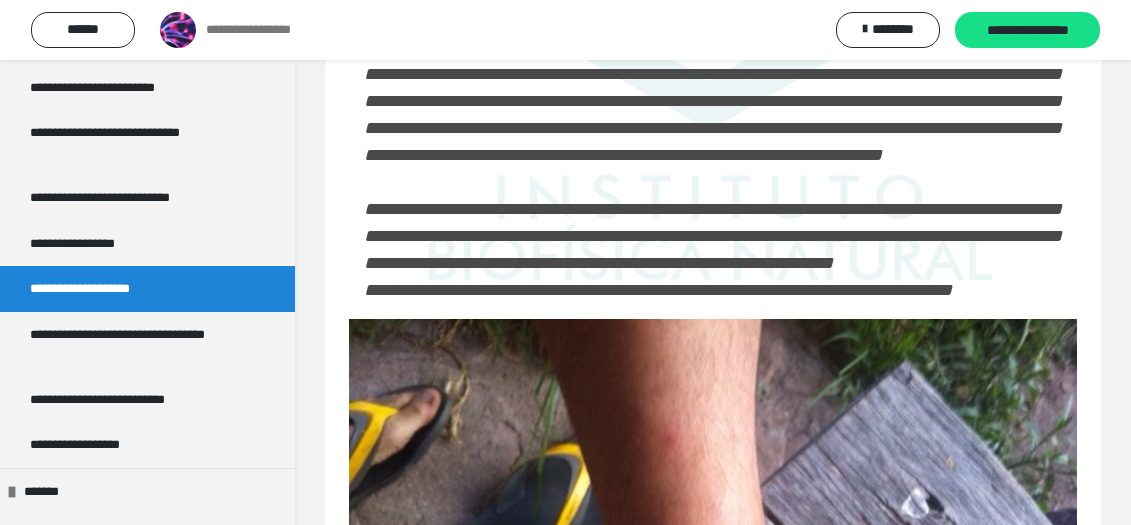 scroll, scrollTop: 0, scrollLeft: 0, axis: both 